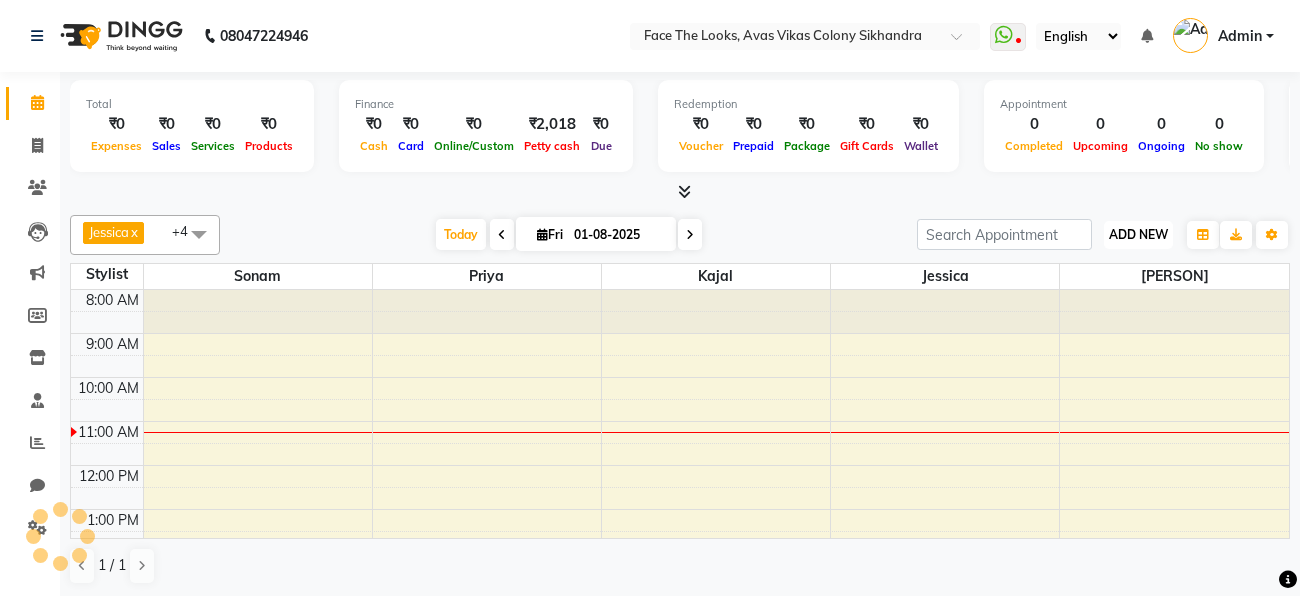 click on "ADD NEW" at bounding box center (1138, 234) 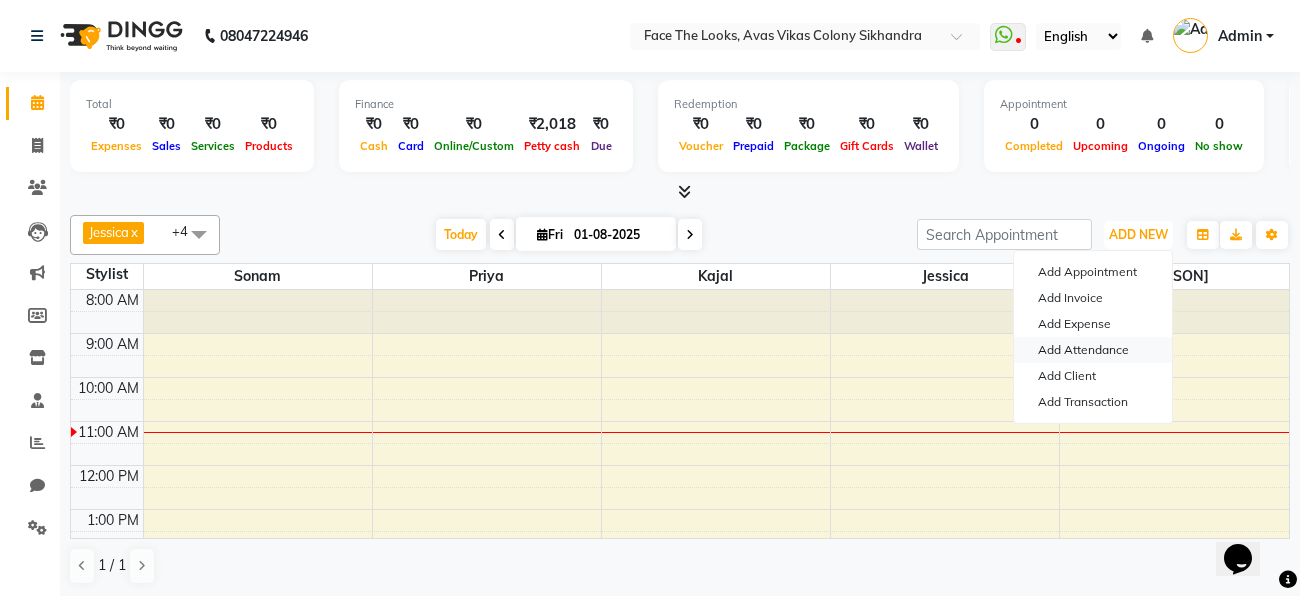 scroll, scrollTop: 0, scrollLeft: 0, axis: both 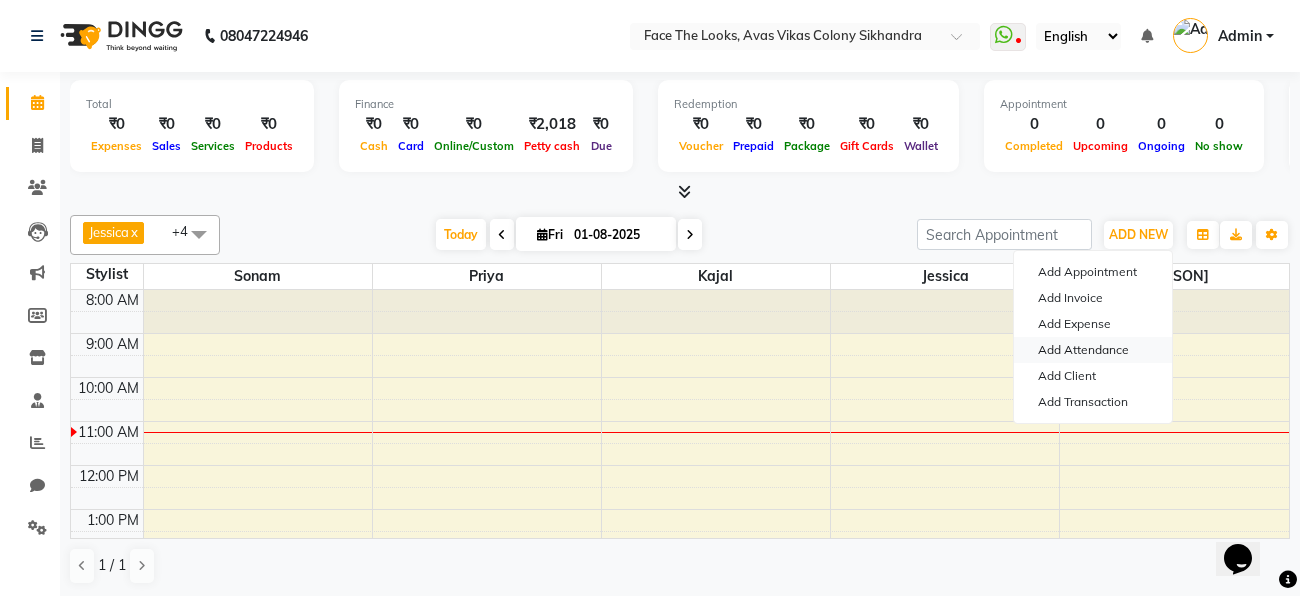 click on "Add Attendance" at bounding box center [1093, 350] 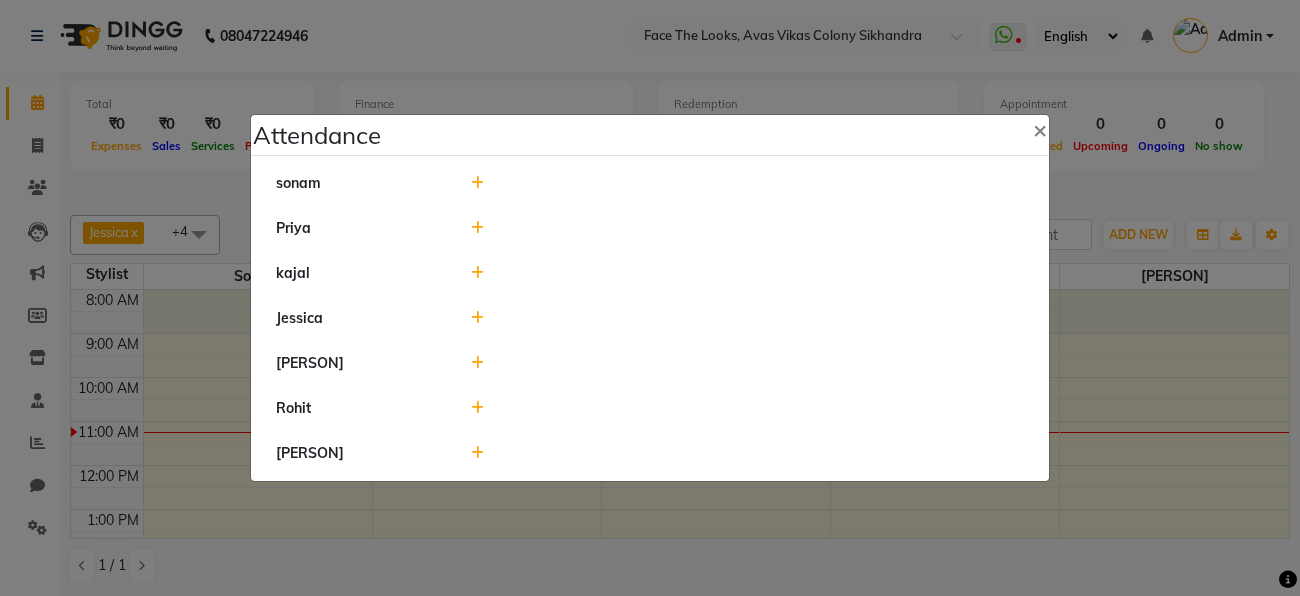 click 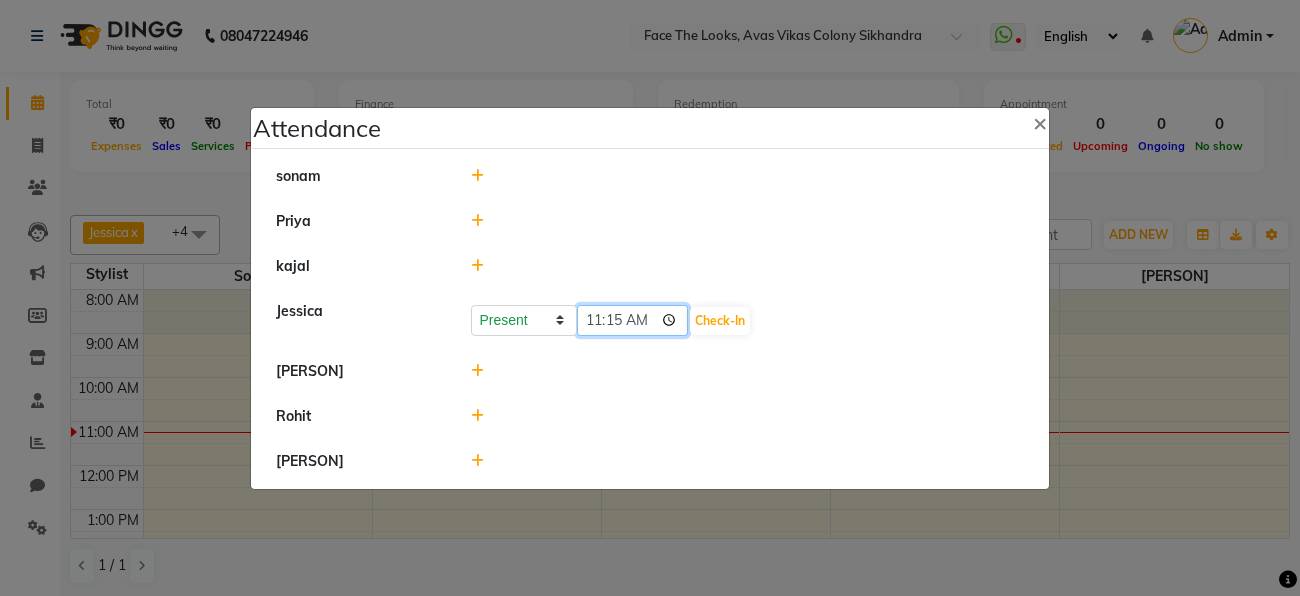 click on "11:15" 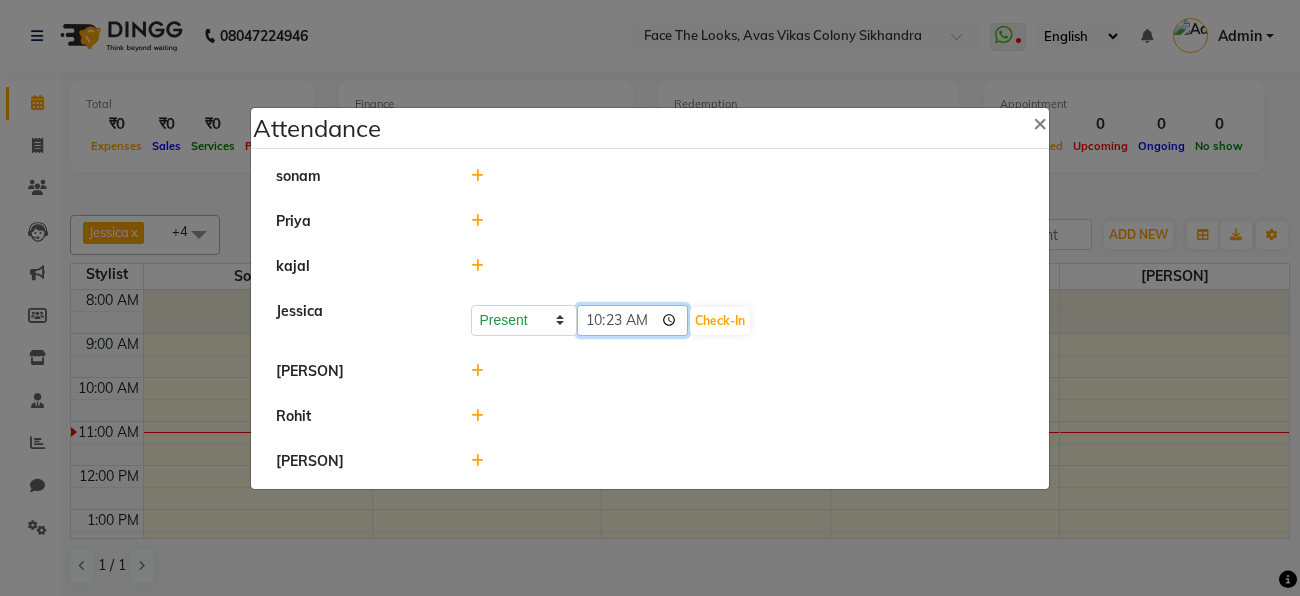 type on "10:23" 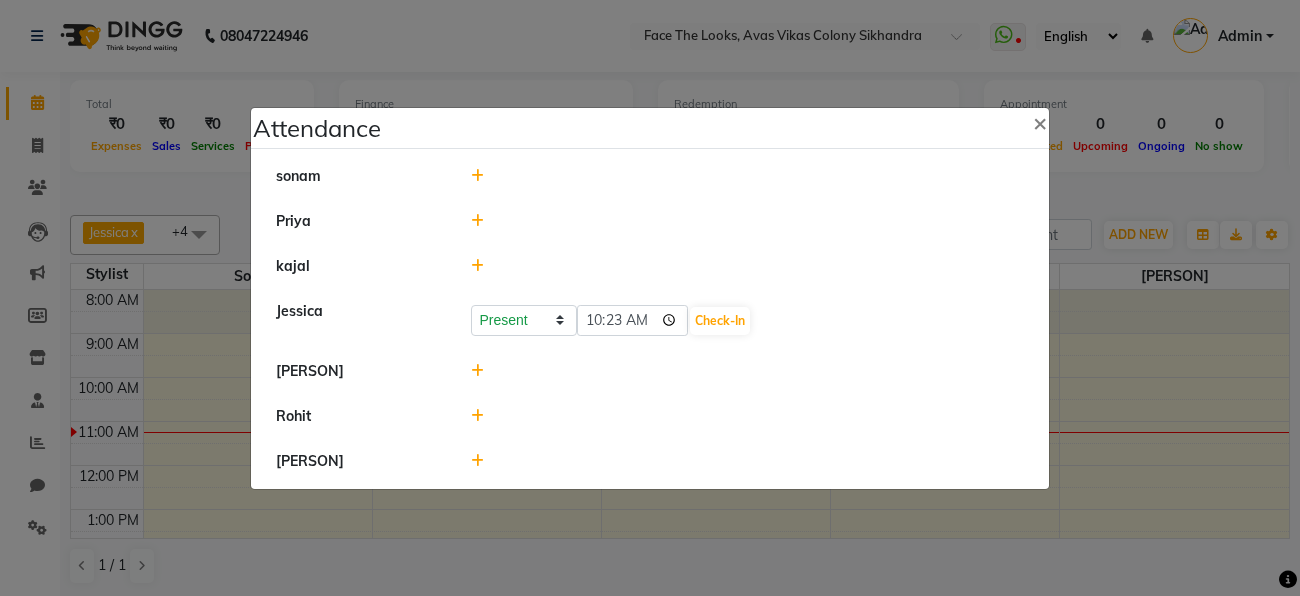 click 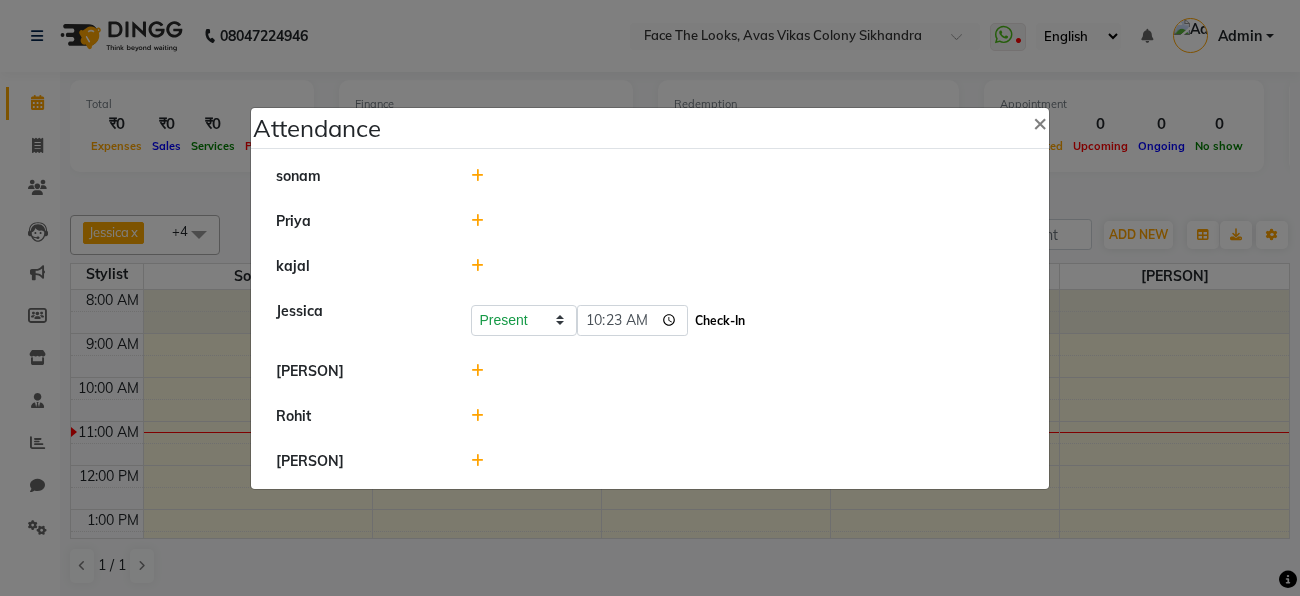 click on "Check-In" 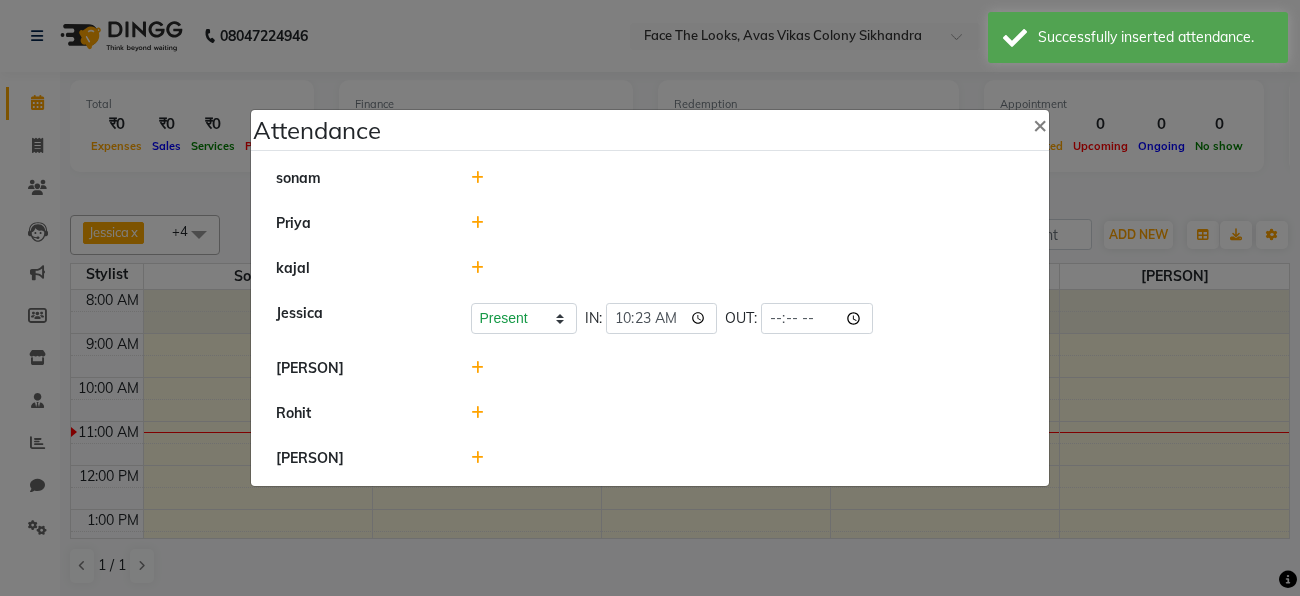 click 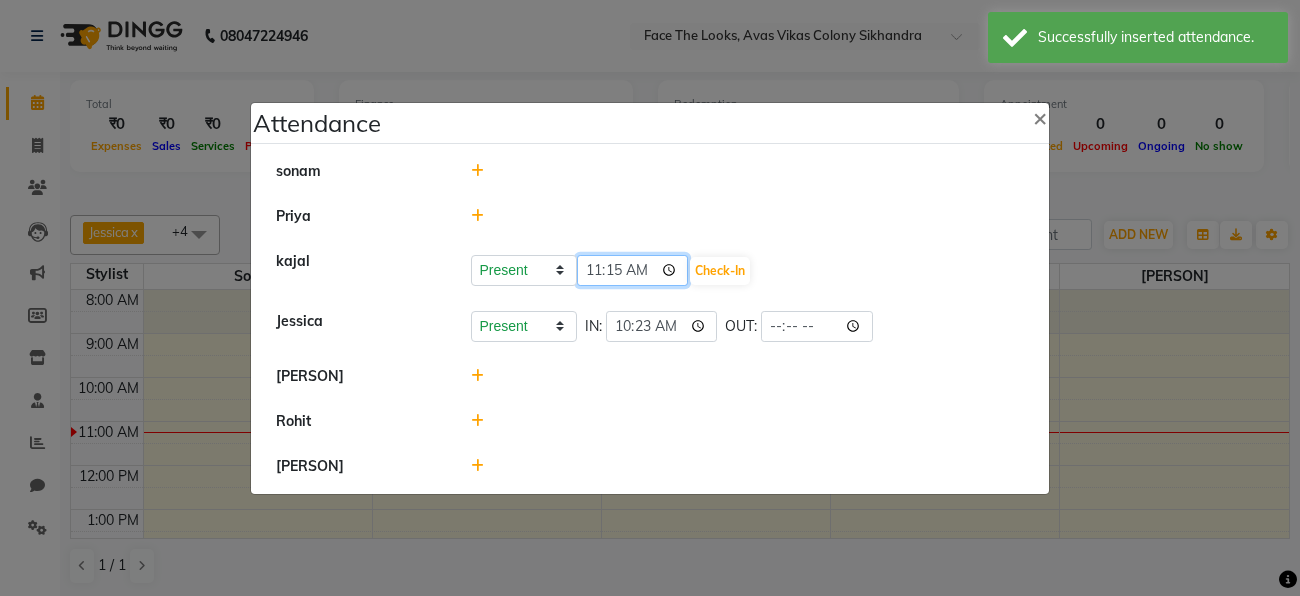 click on "11:15" 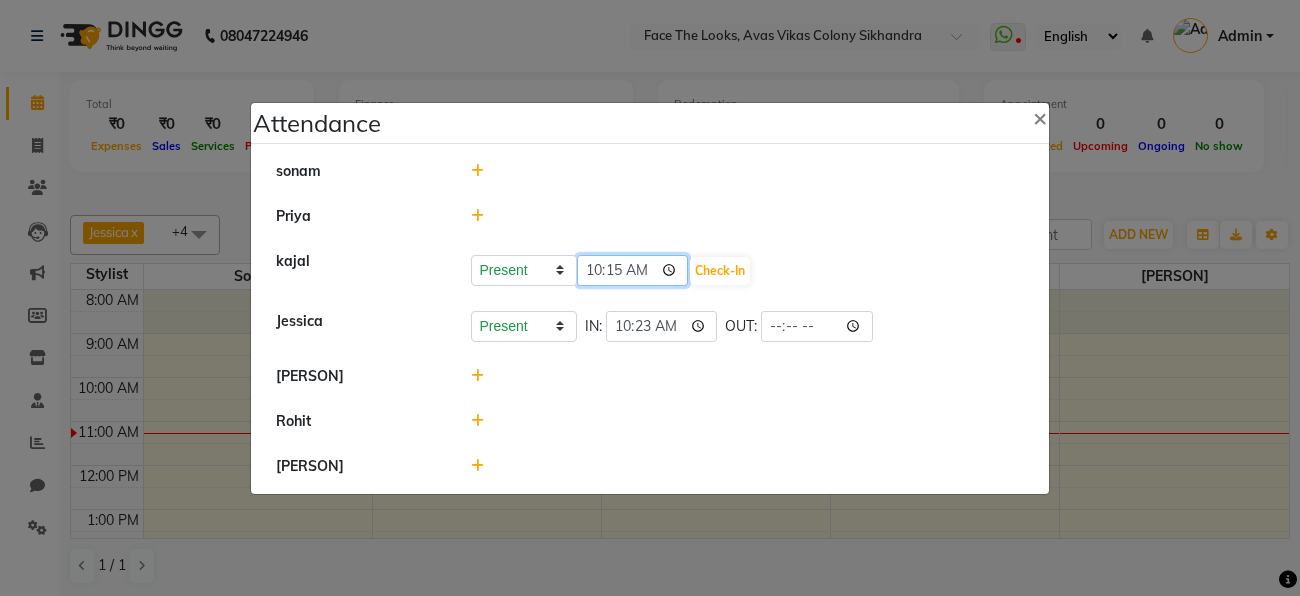 click on "10:15" 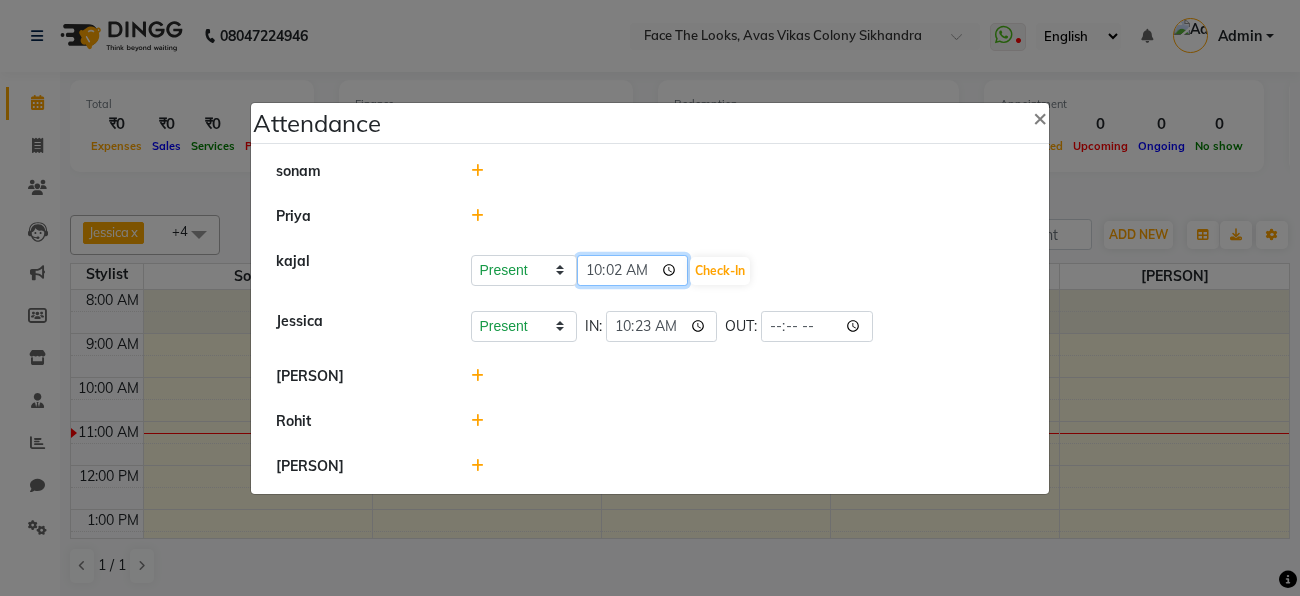 type on "10:02" 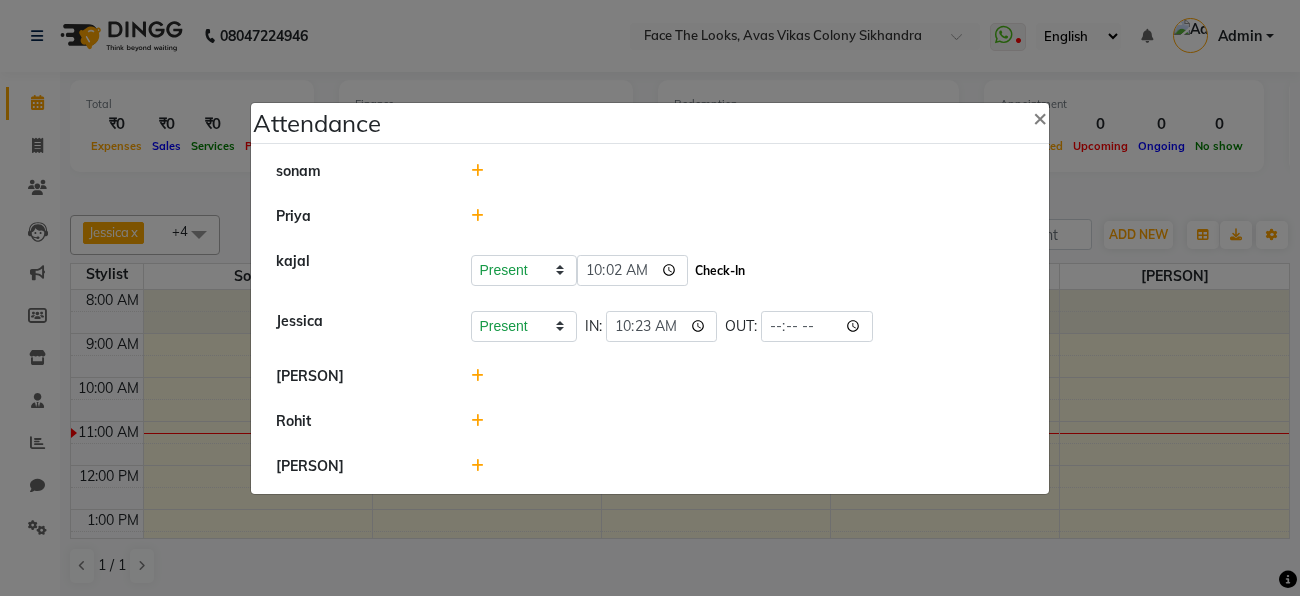 click on "Check-In" 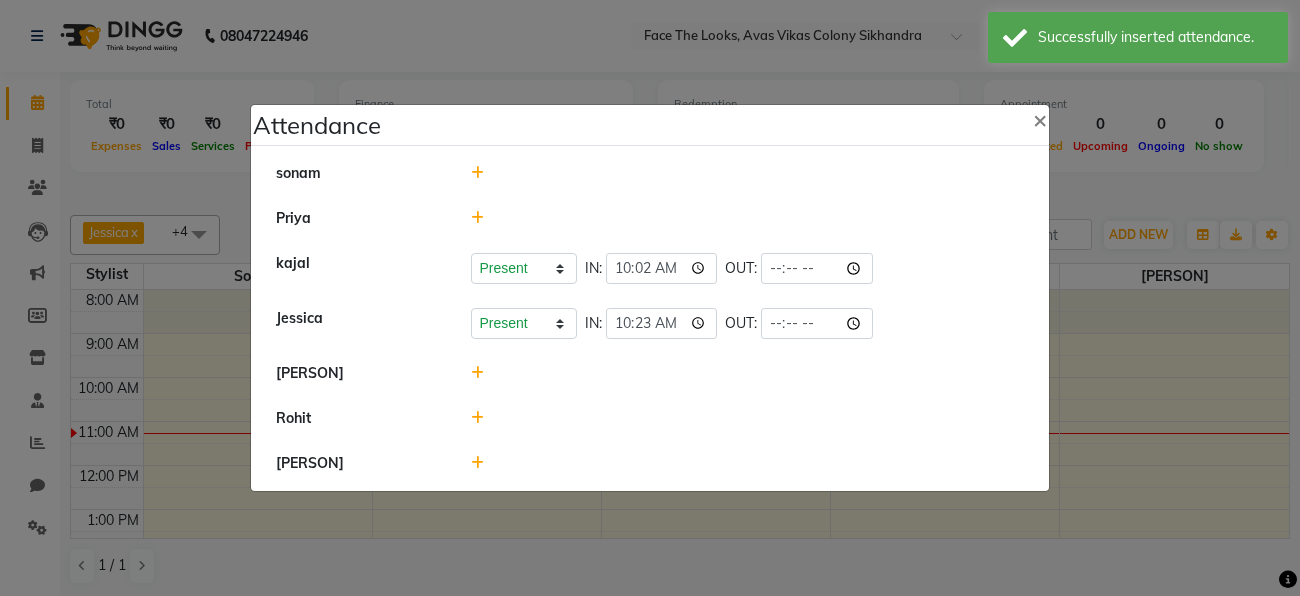 click 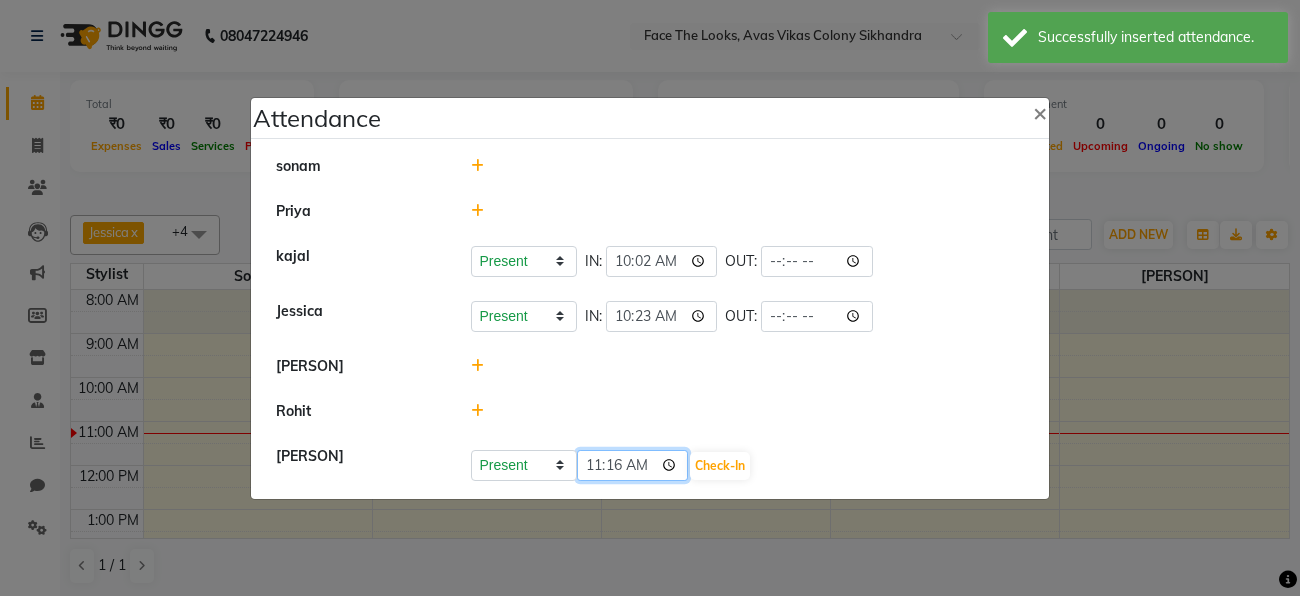 click on "11:16" 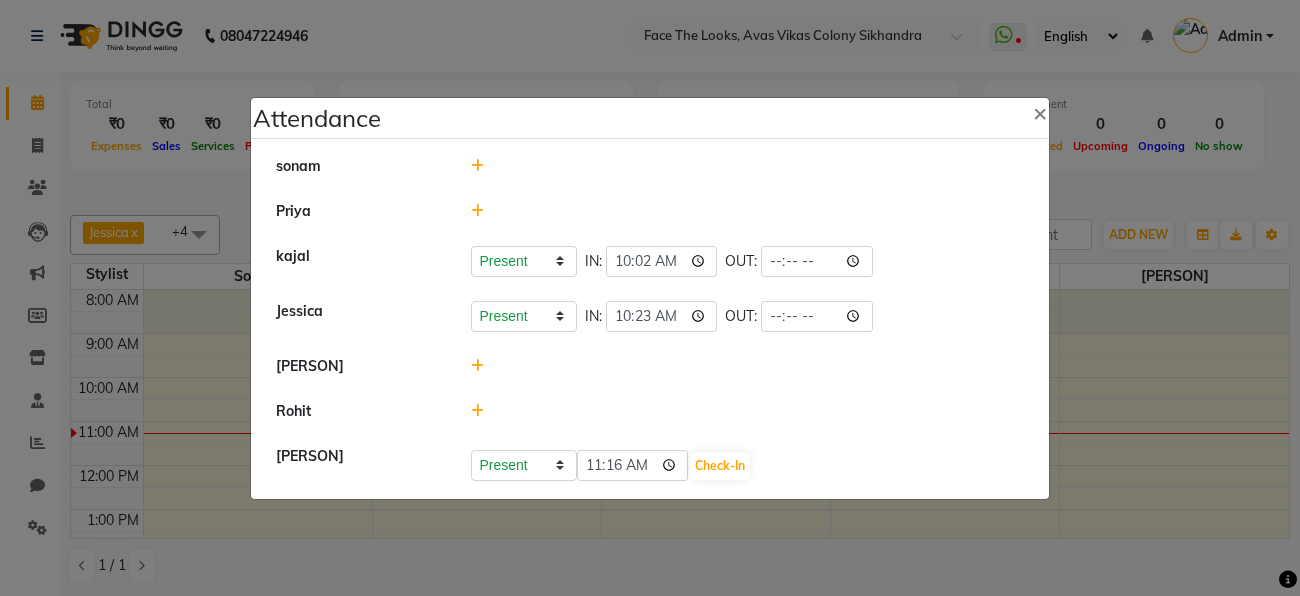 click 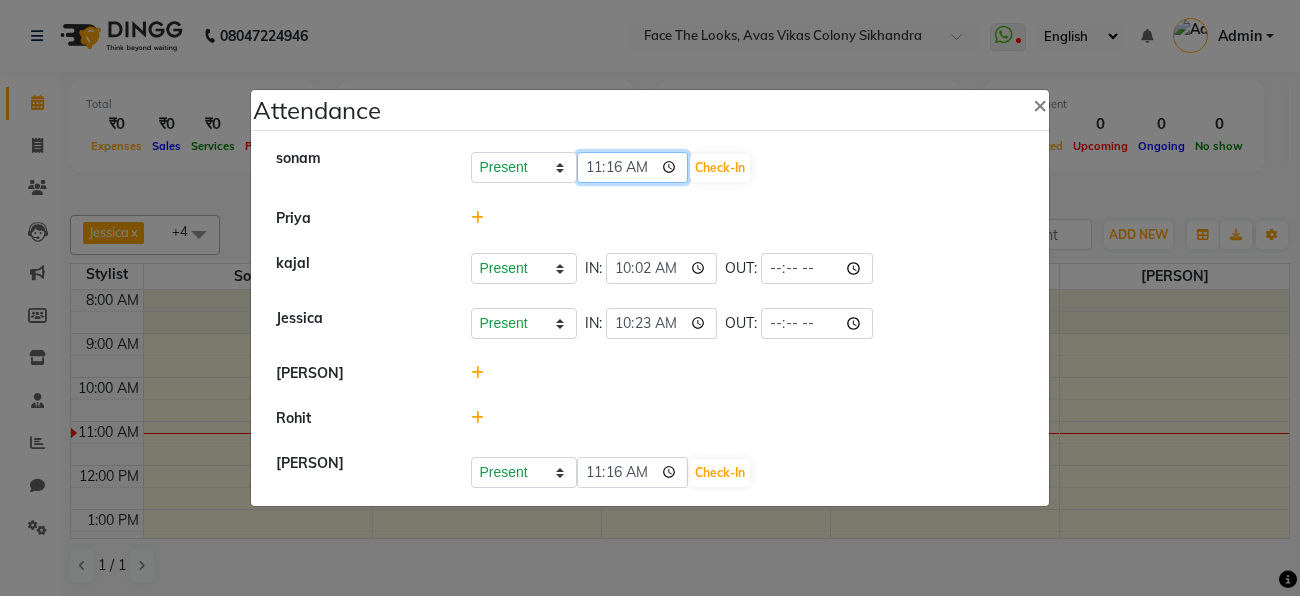 click on "11:16" 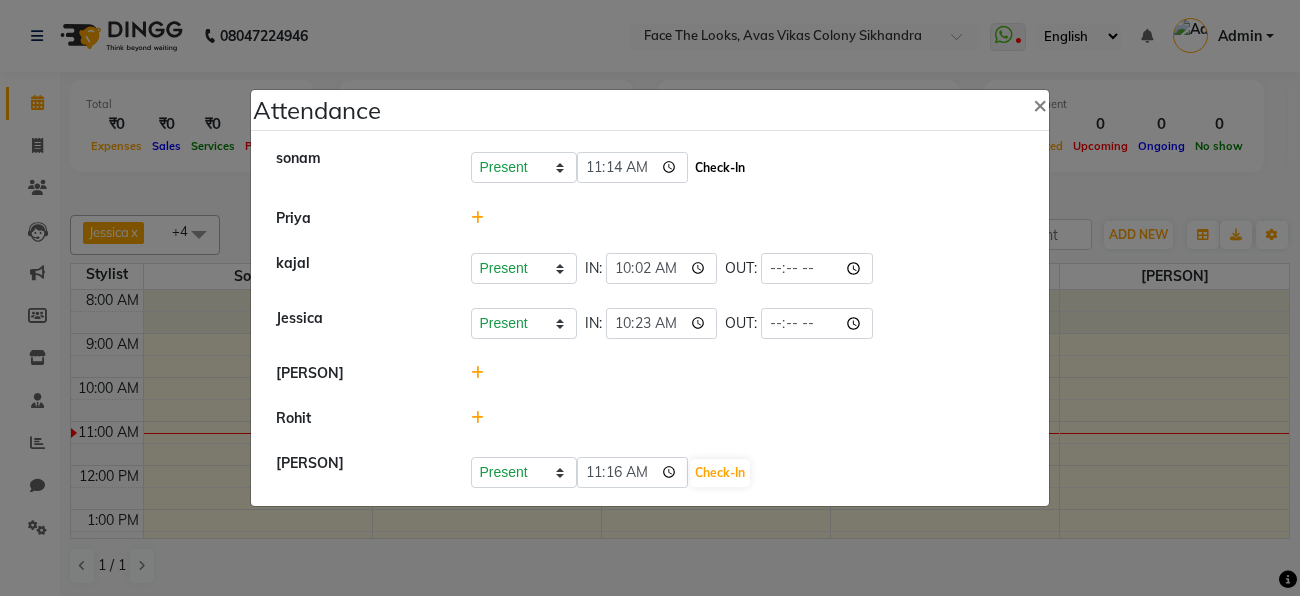 click on "Check-In" 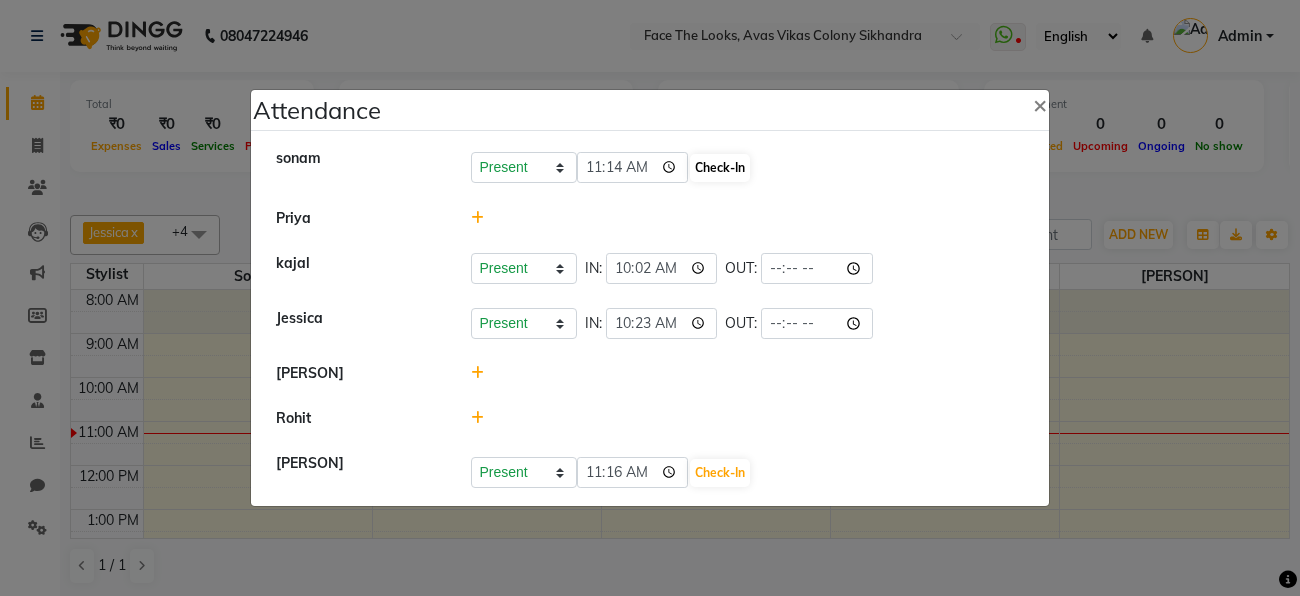 type on "11:14" 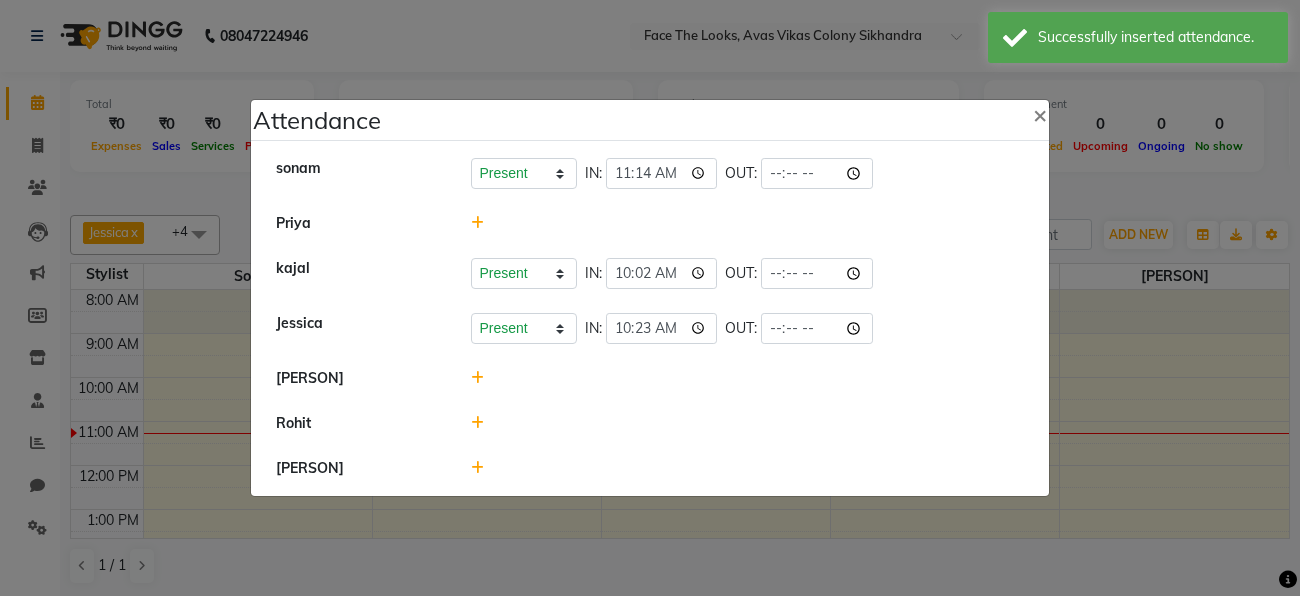 click 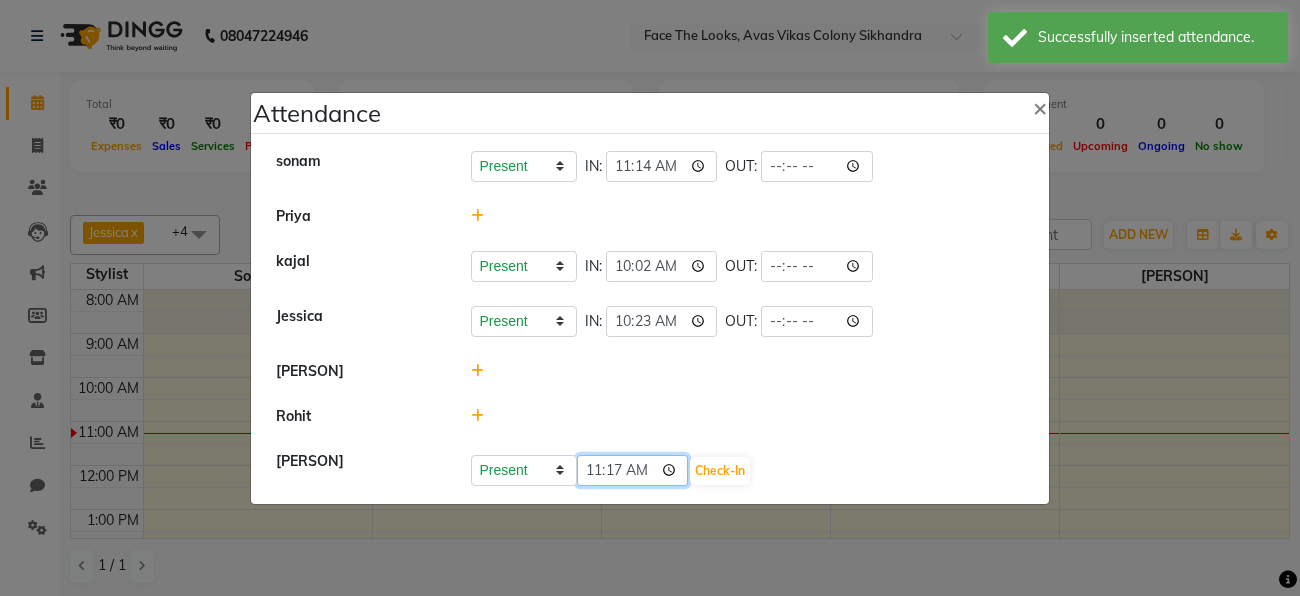 click on "11:17" 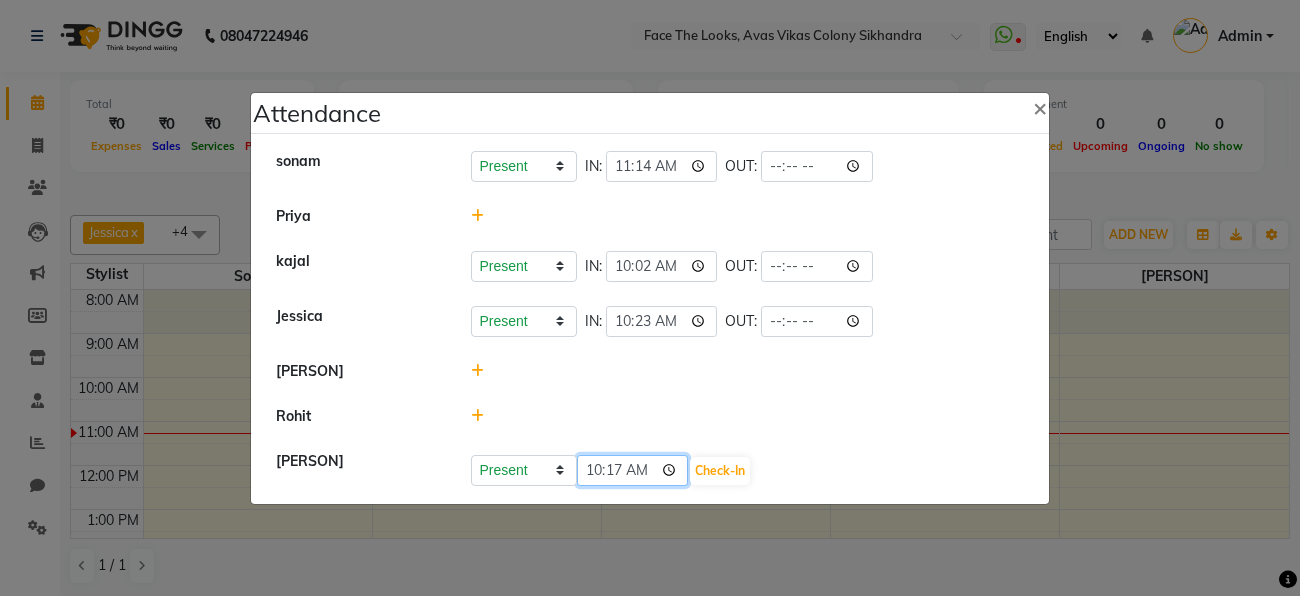 click on "10:17" 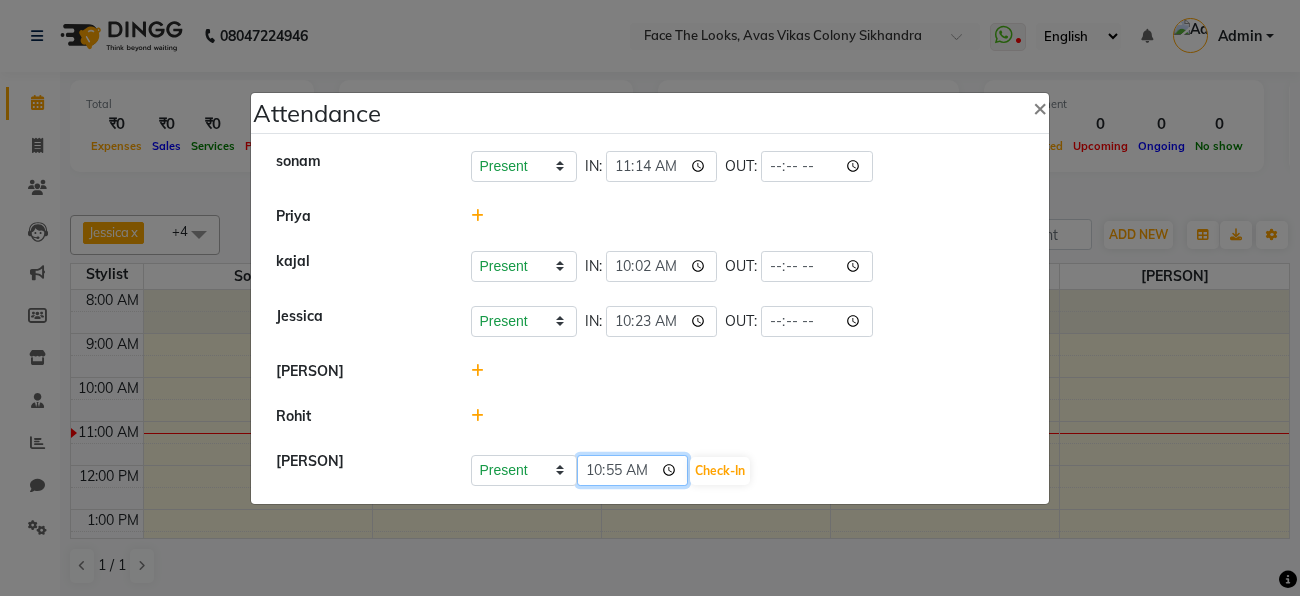 type on "10:55" 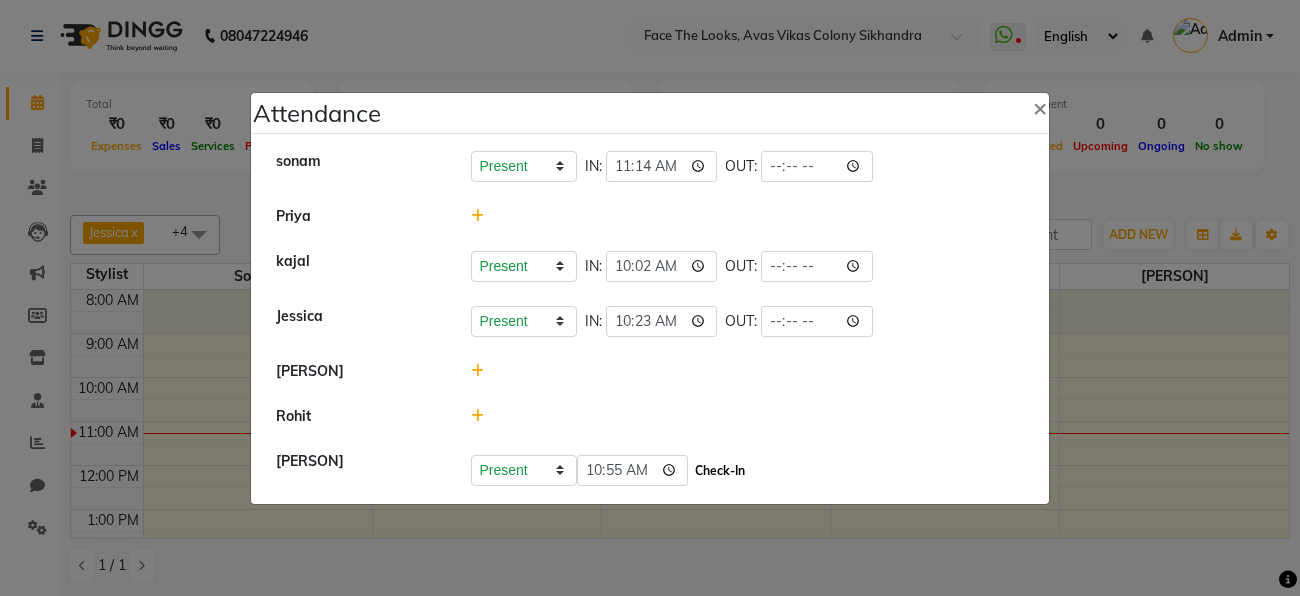 click on "Check-In" 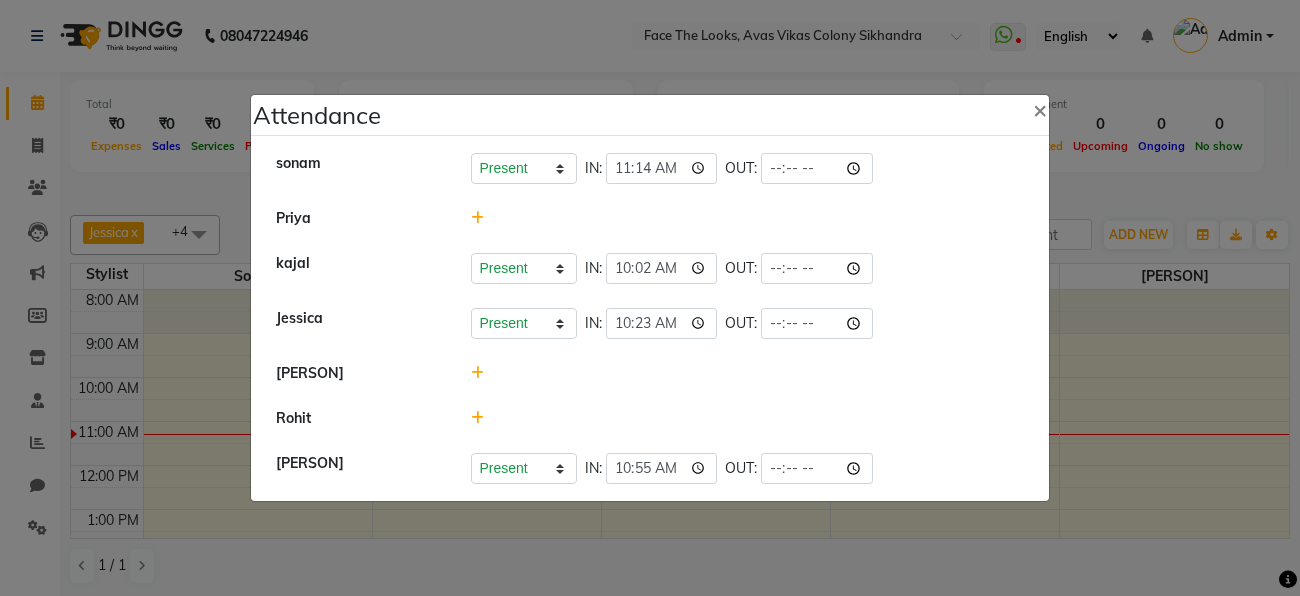 click 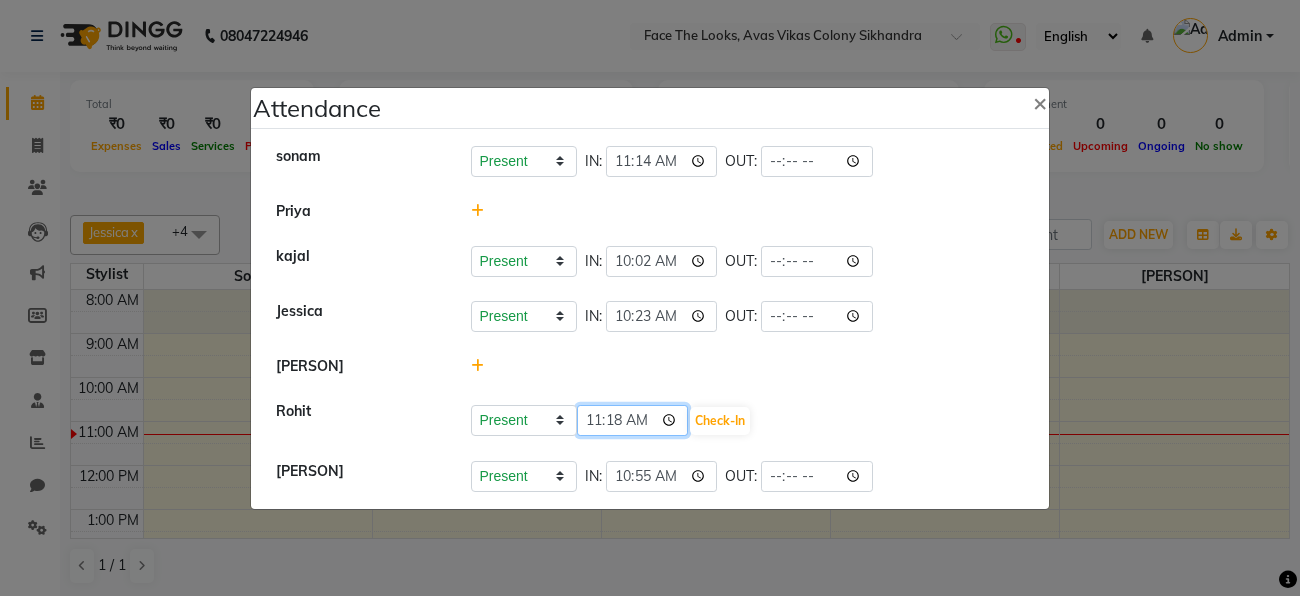 click on "11:18" 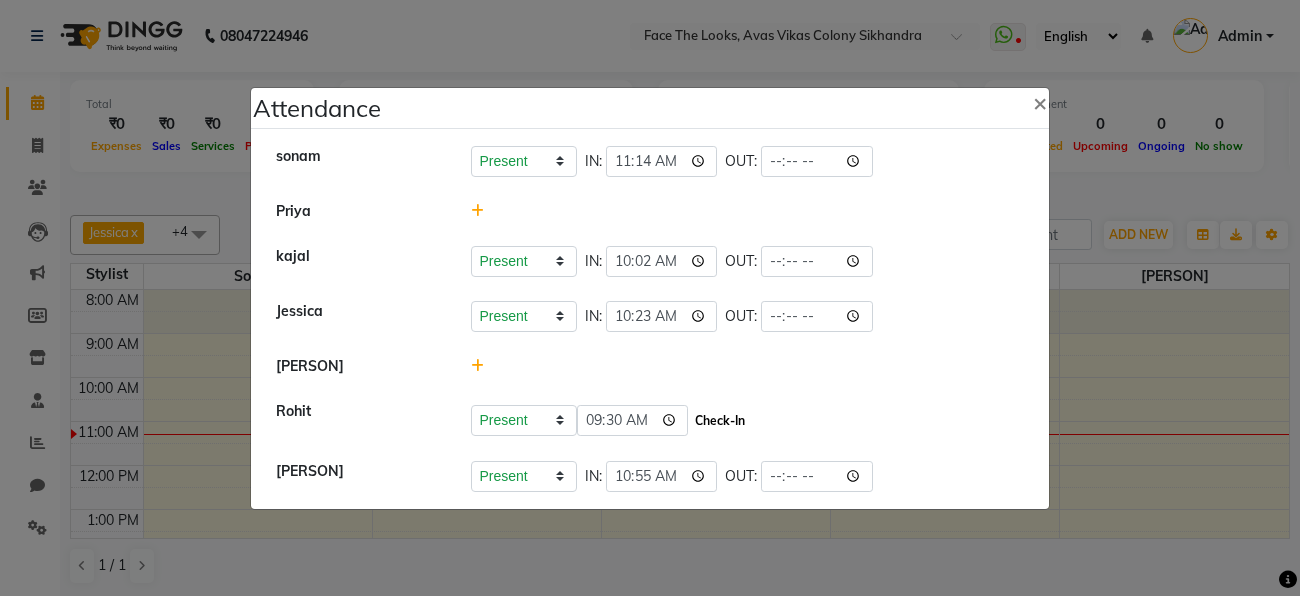 click on "Check-In" 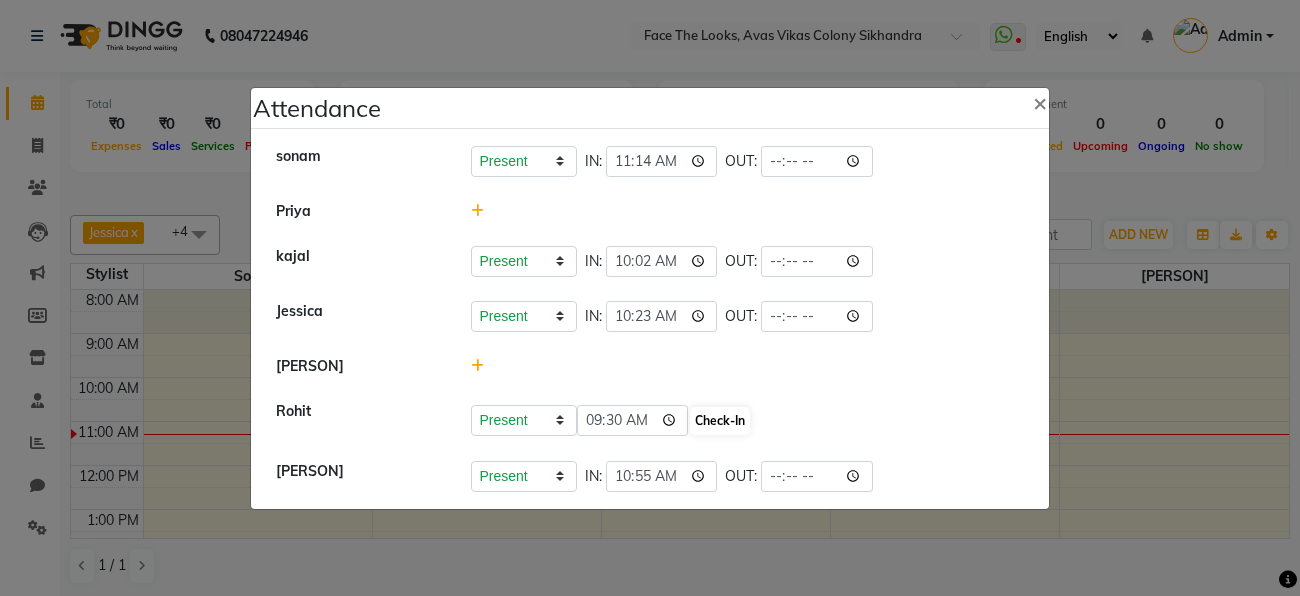 type on "09:30" 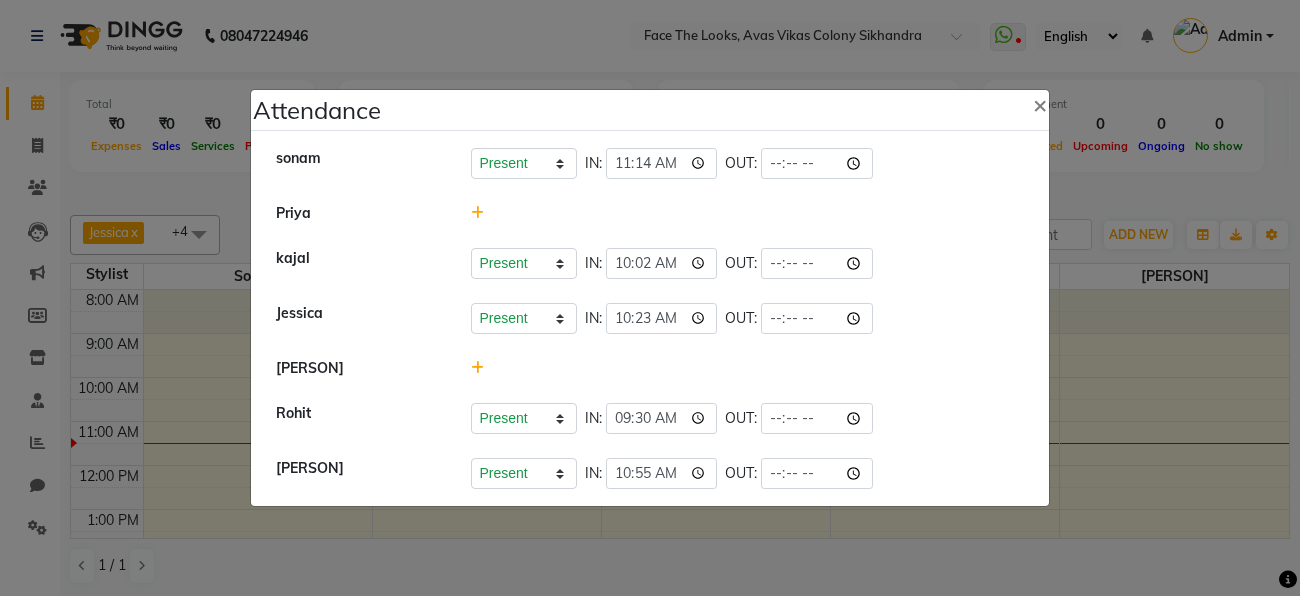 click on "[PERSON]" 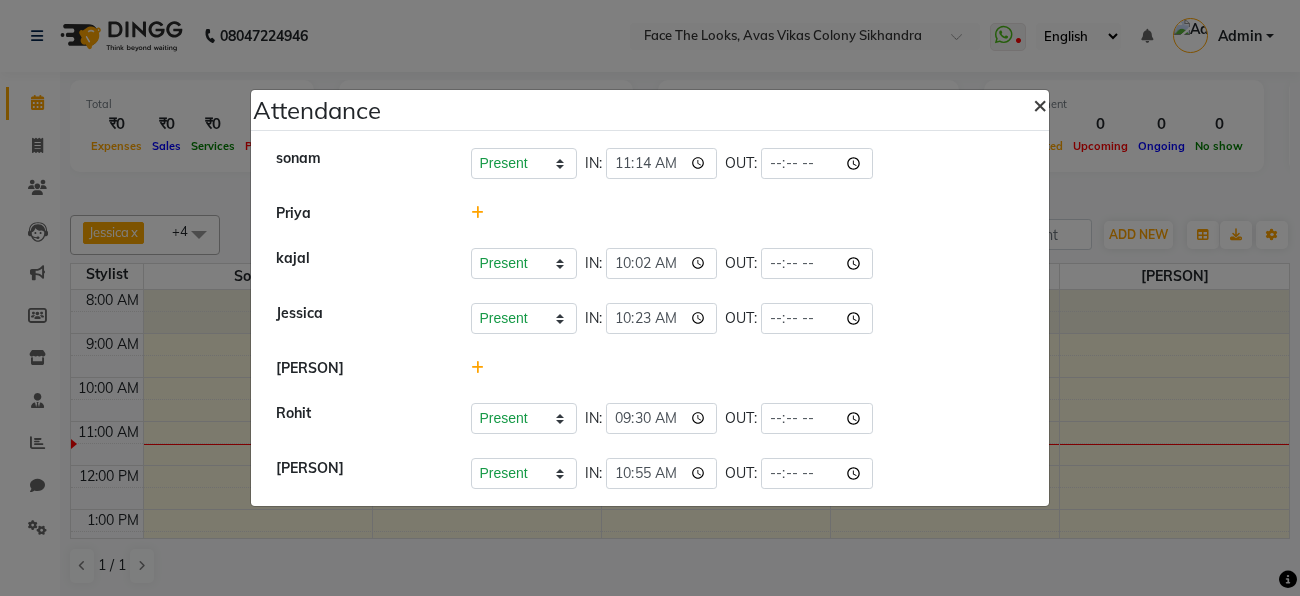 click on "×" 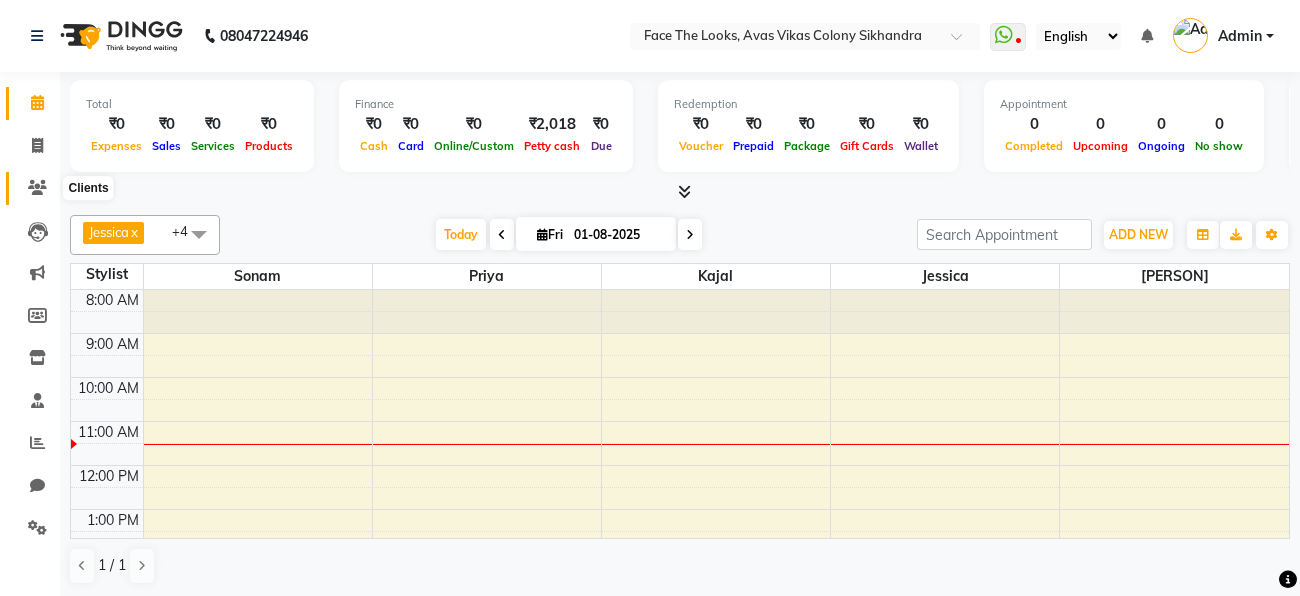 click 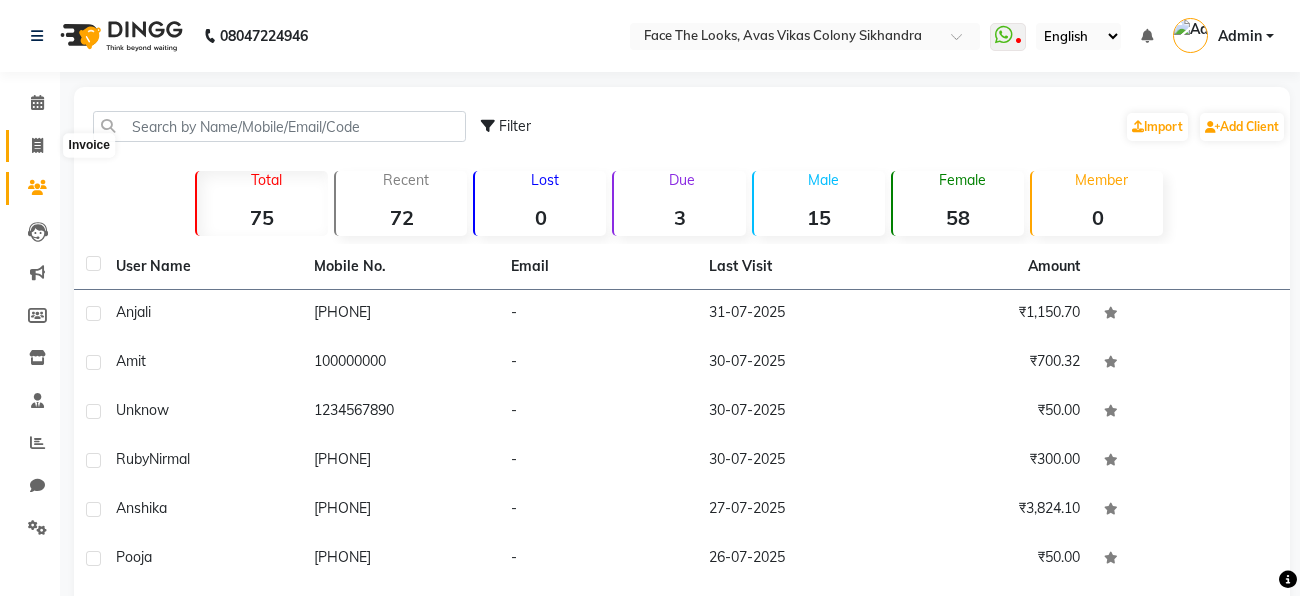 click 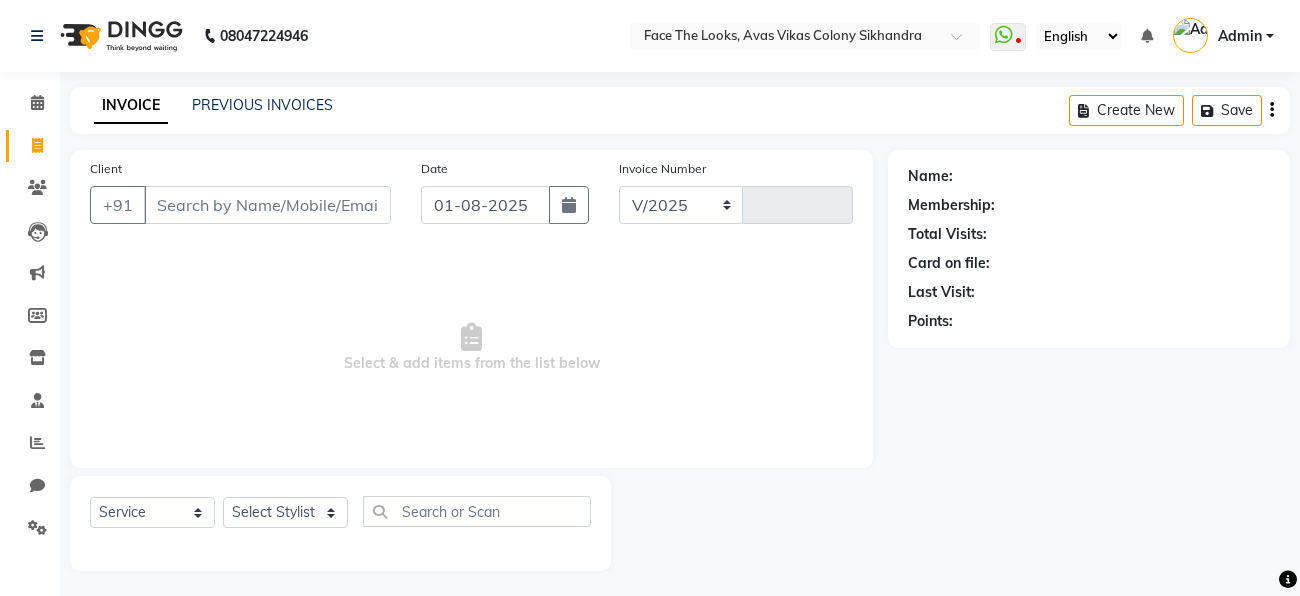 select on "8471" 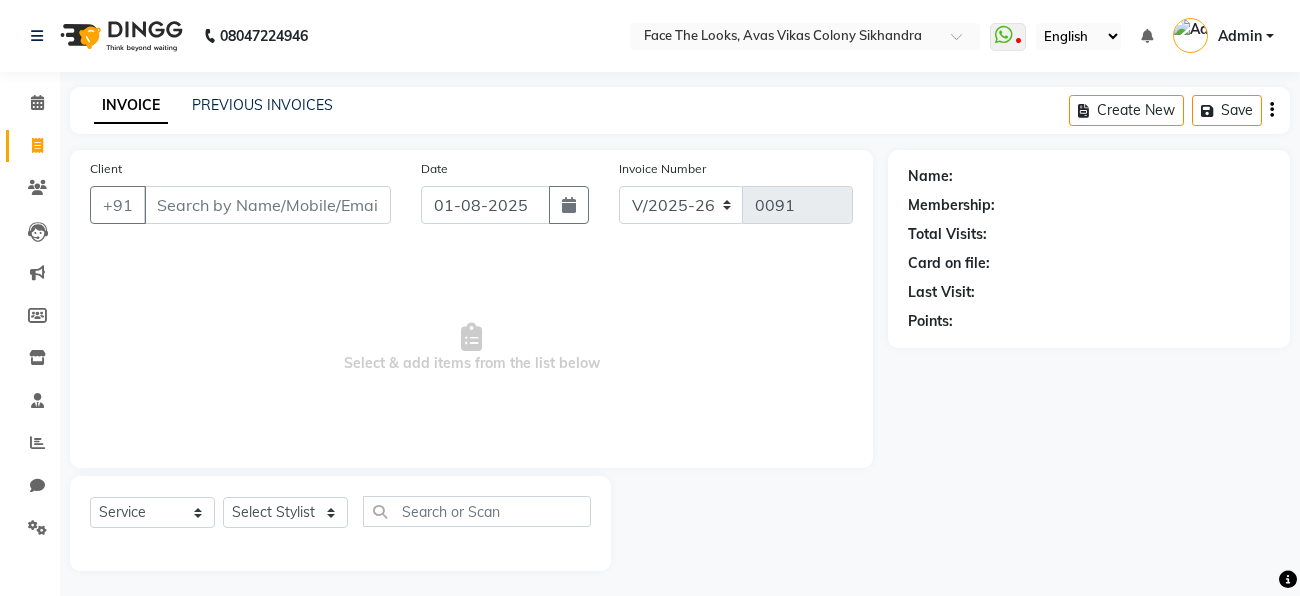 scroll, scrollTop: 5, scrollLeft: 0, axis: vertical 